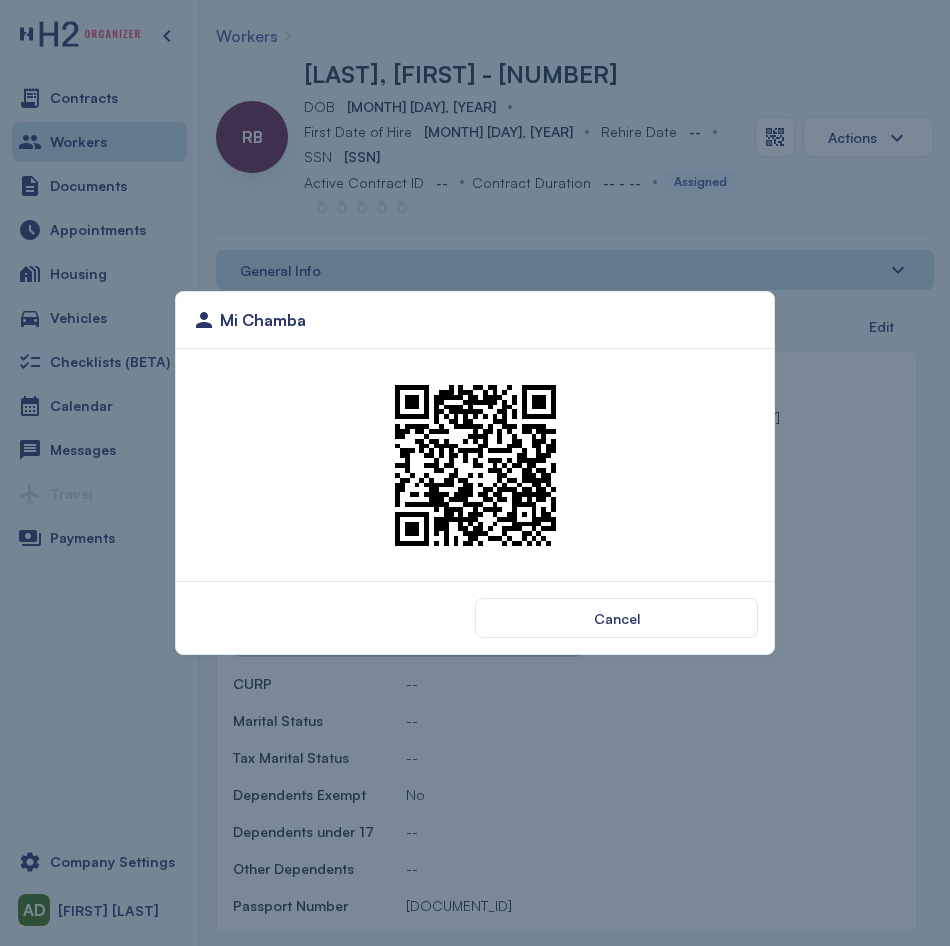 scroll, scrollTop: 0, scrollLeft: 0, axis: both 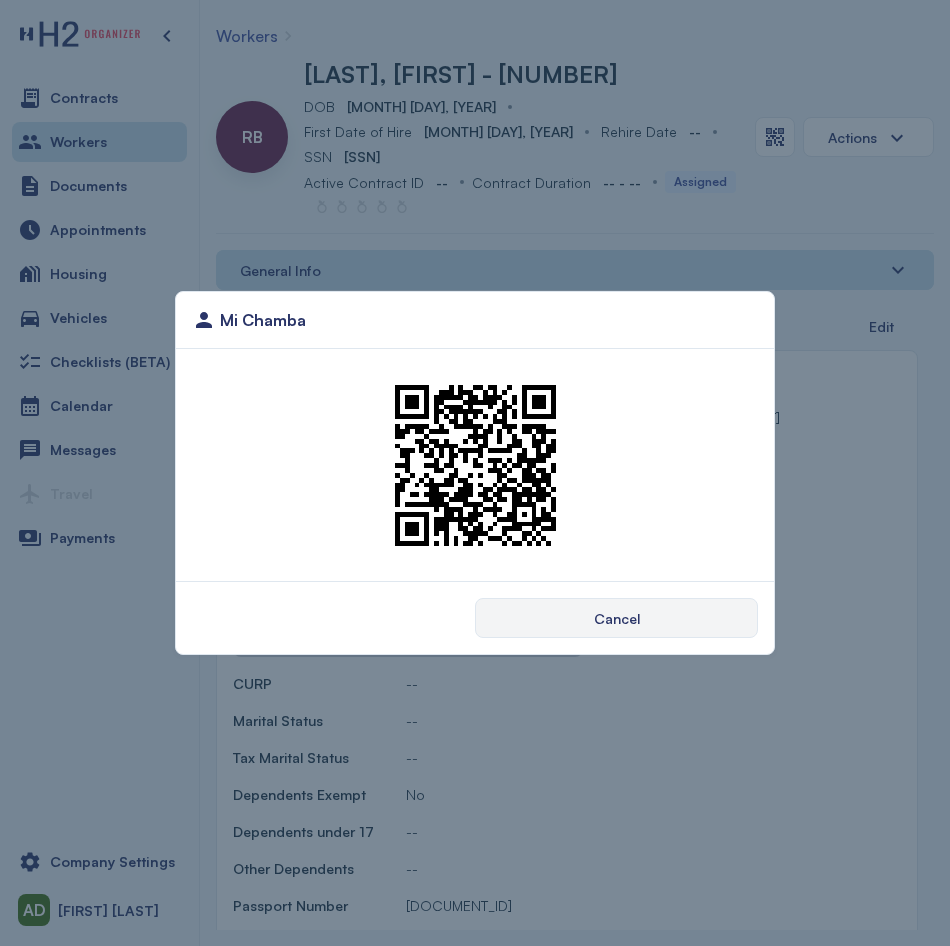 click on "Mi Chamba       Cancel" at bounding box center (475, 473) 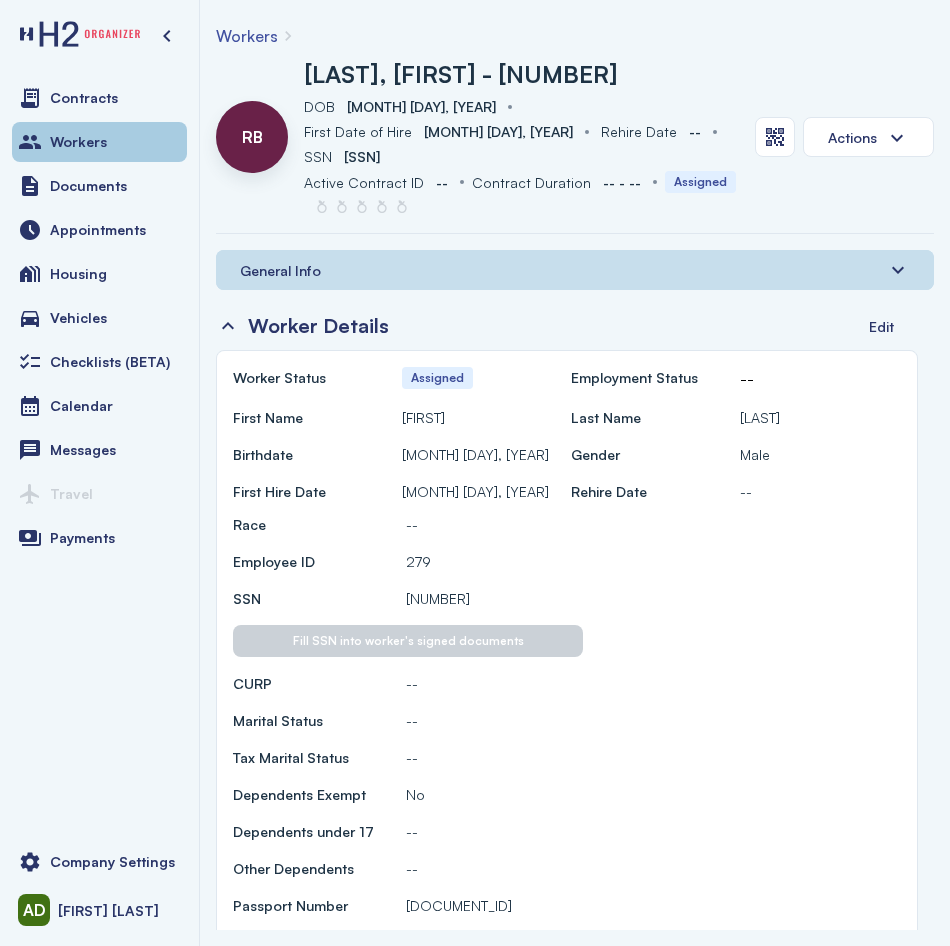 click on "Workers" at bounding box center [99, 142] 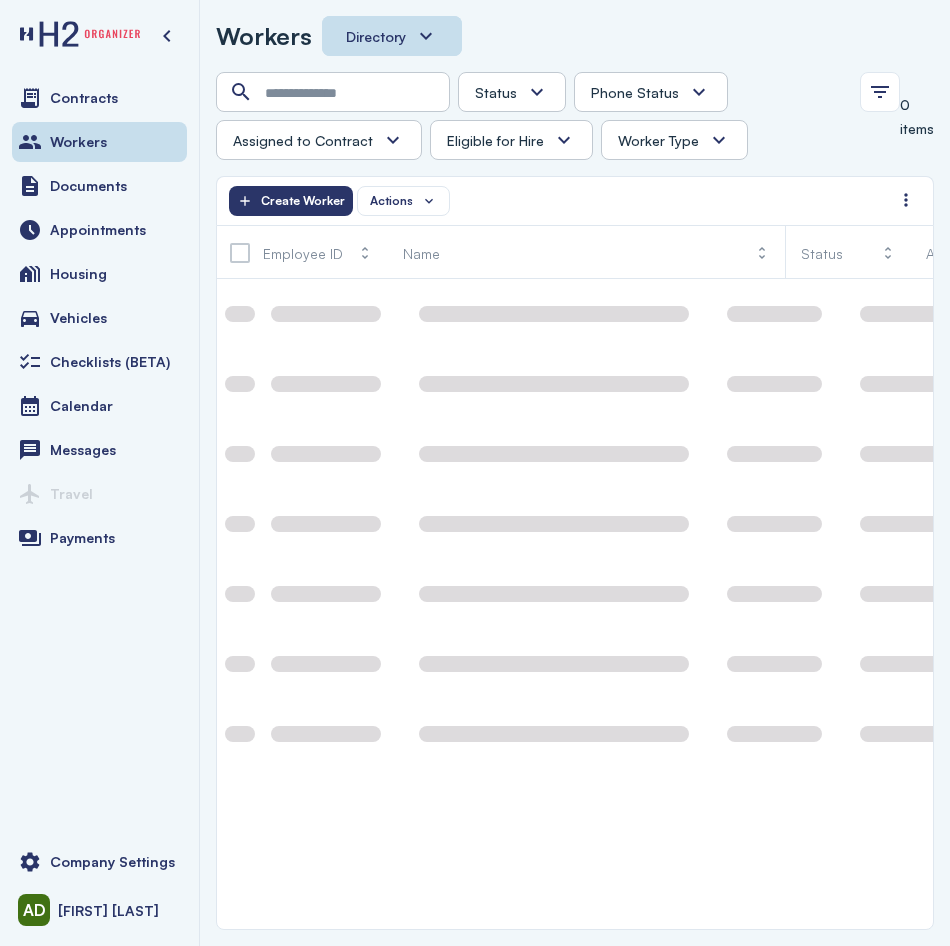 click at bounding box center [235, 92] 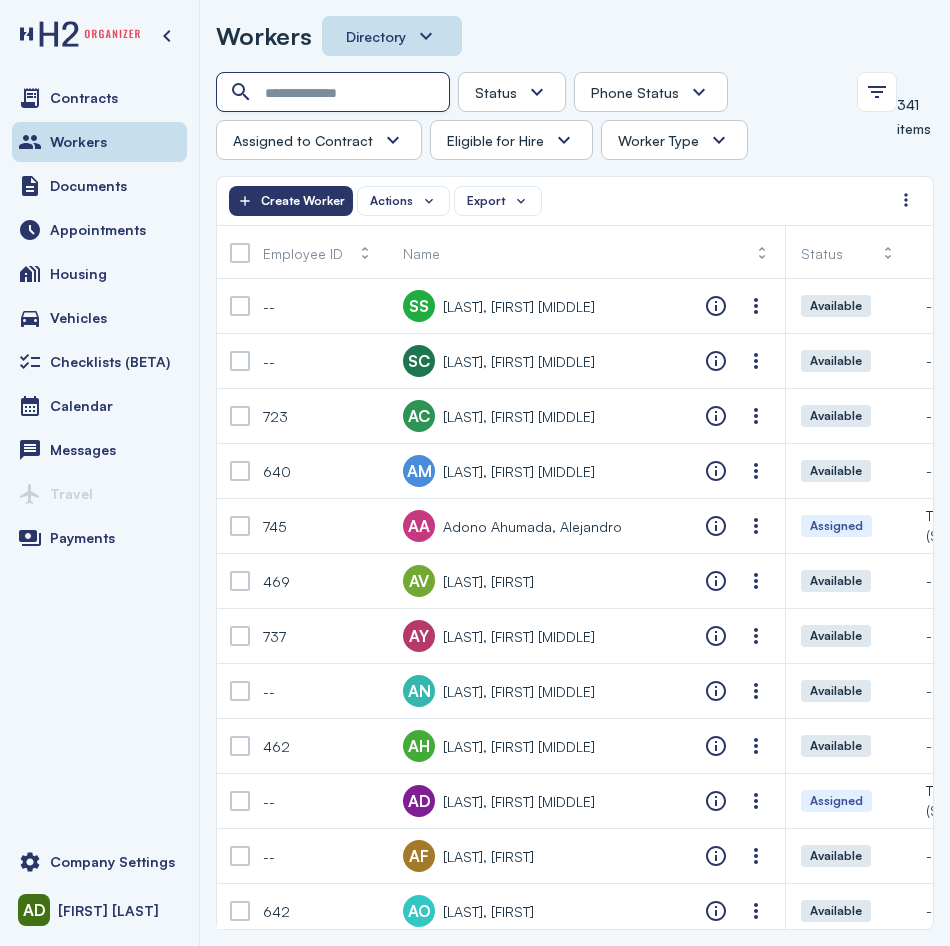 click at bounding box center (335, 93) 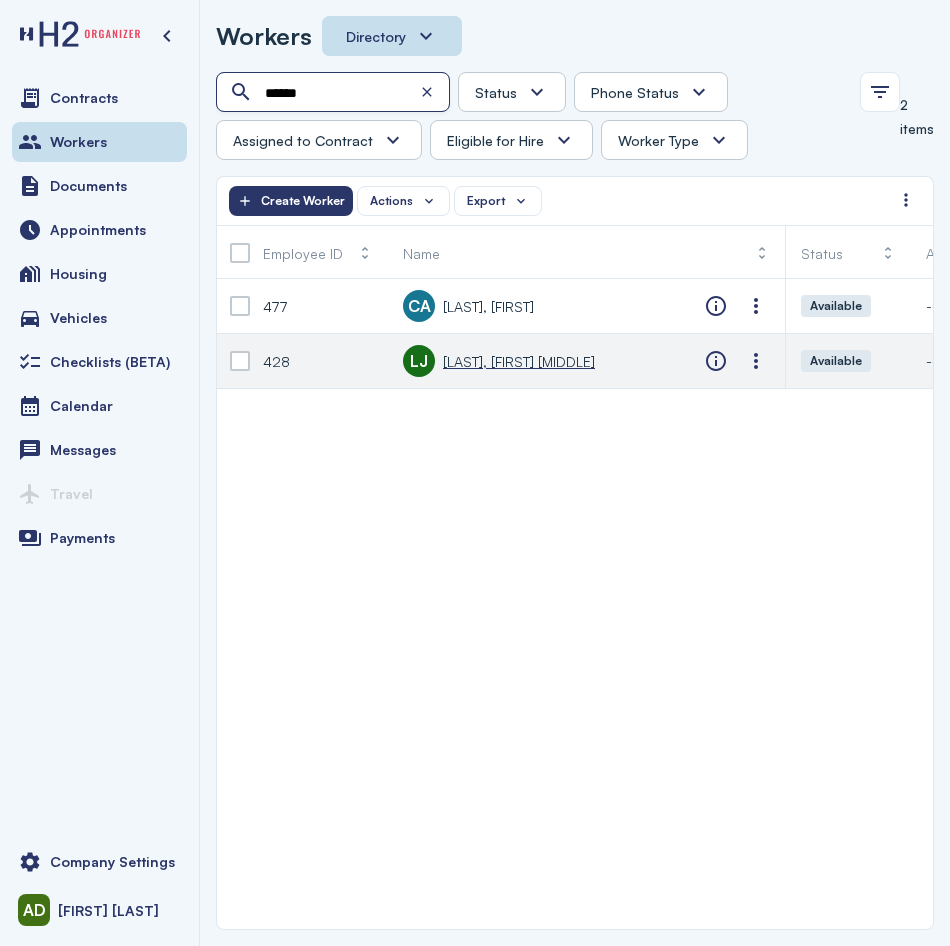 type on "******" 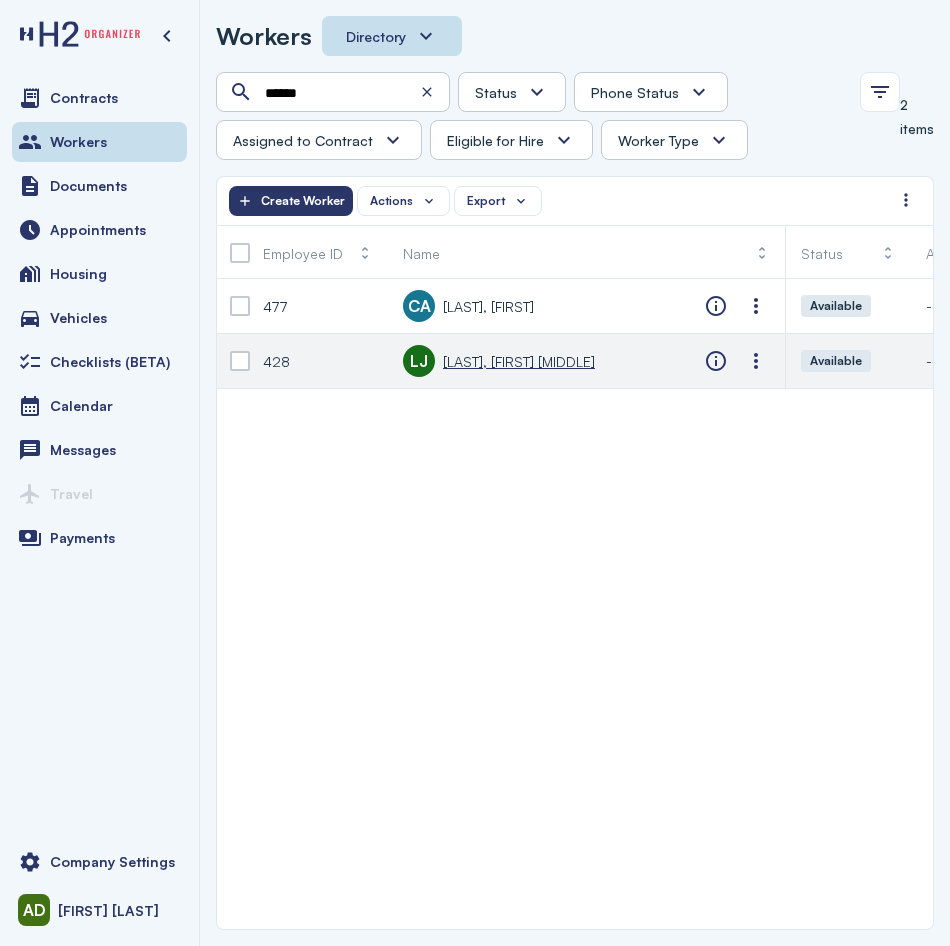 click on "[LAST], [FIRST] [MIDDLE]" at bounding box center (519, 361) 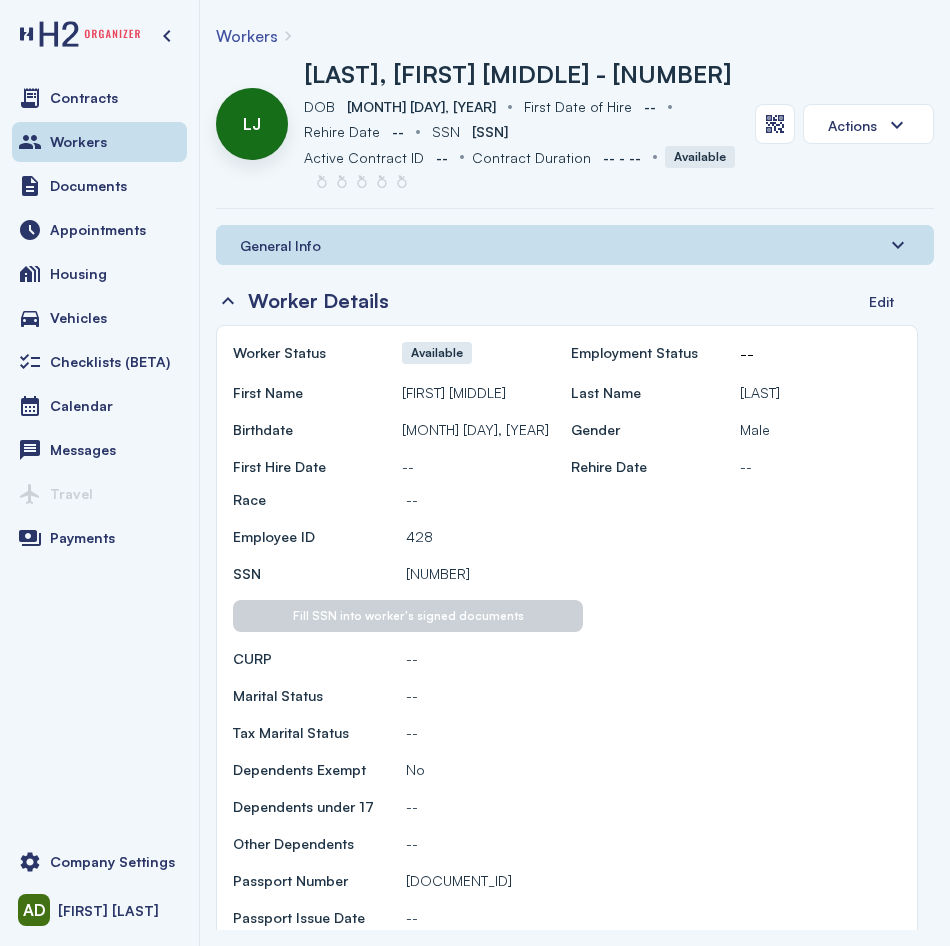 click on "General Info" at bounding box center (280, 245) 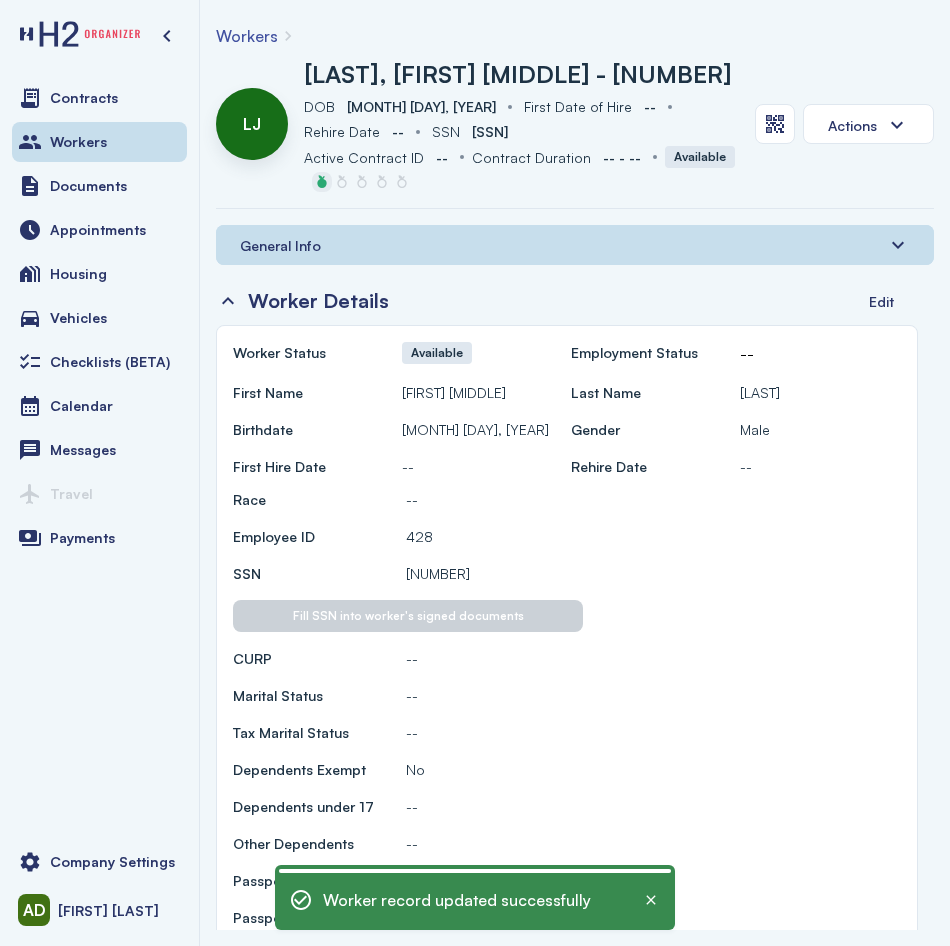 click at bounding box center [322, 182] 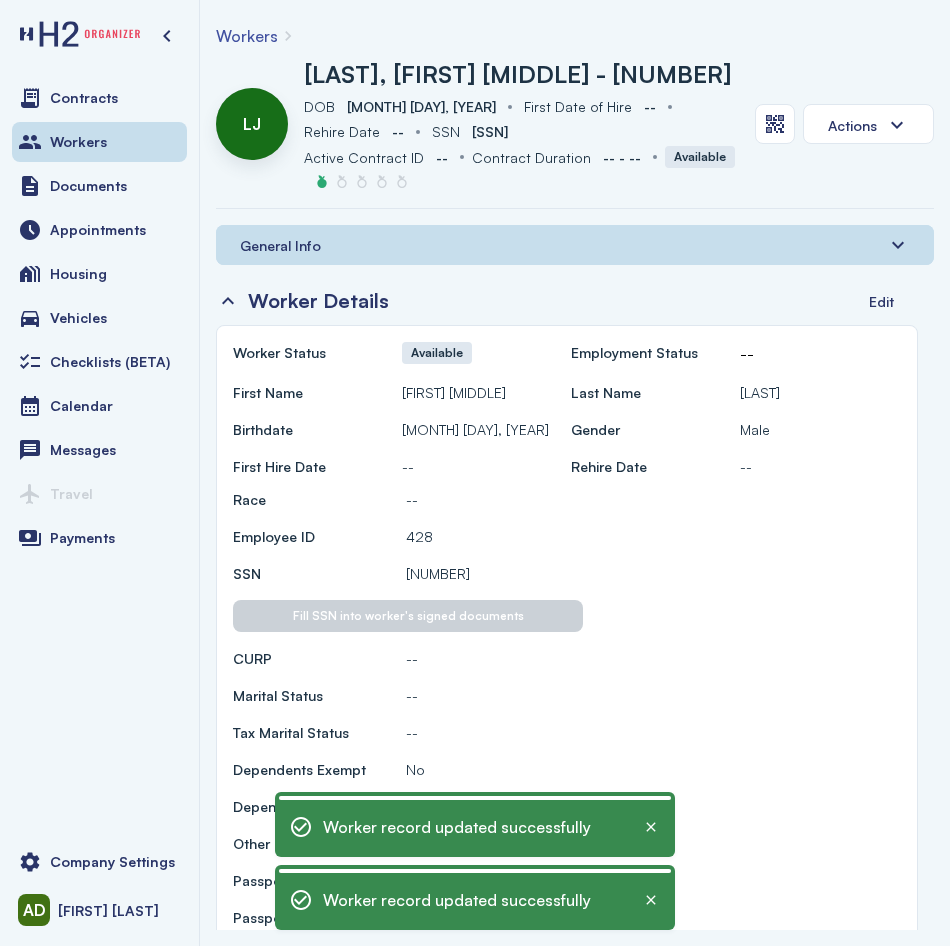 drag, startPoint x: 302, startPoint y: 188, endPoint x: 653, endPoint y: 825, distance: 727.3032 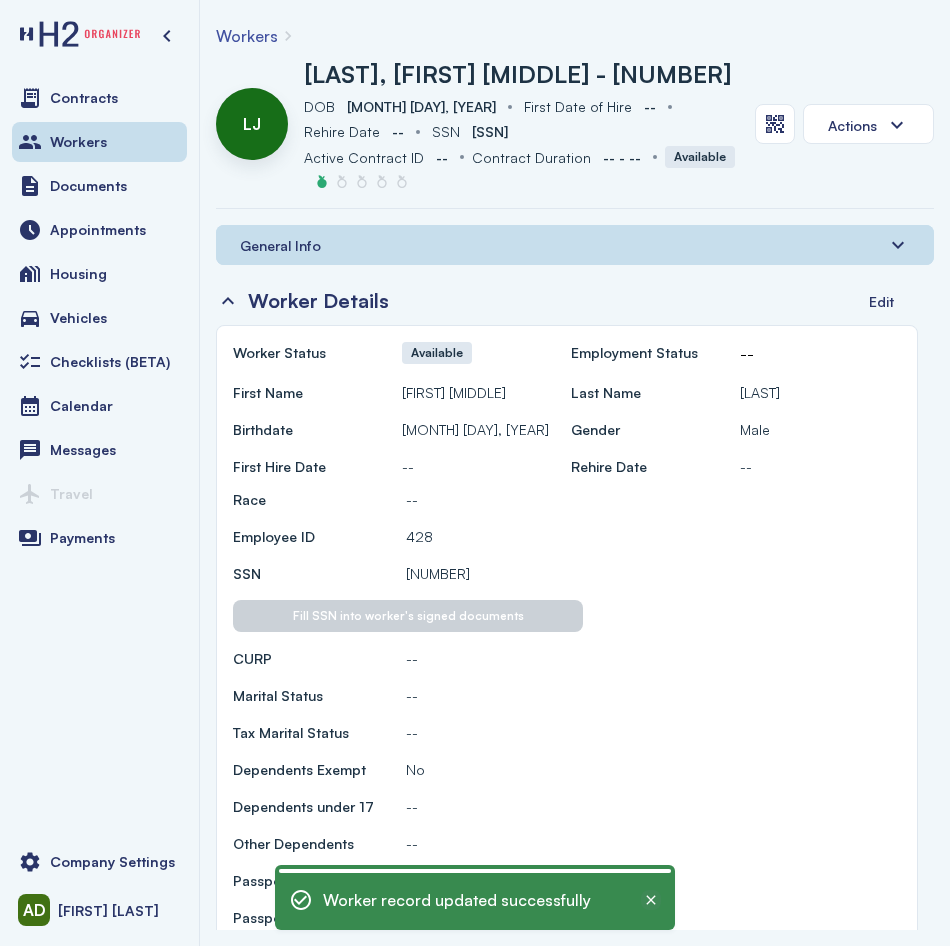 click at bounding box center (651, 900) 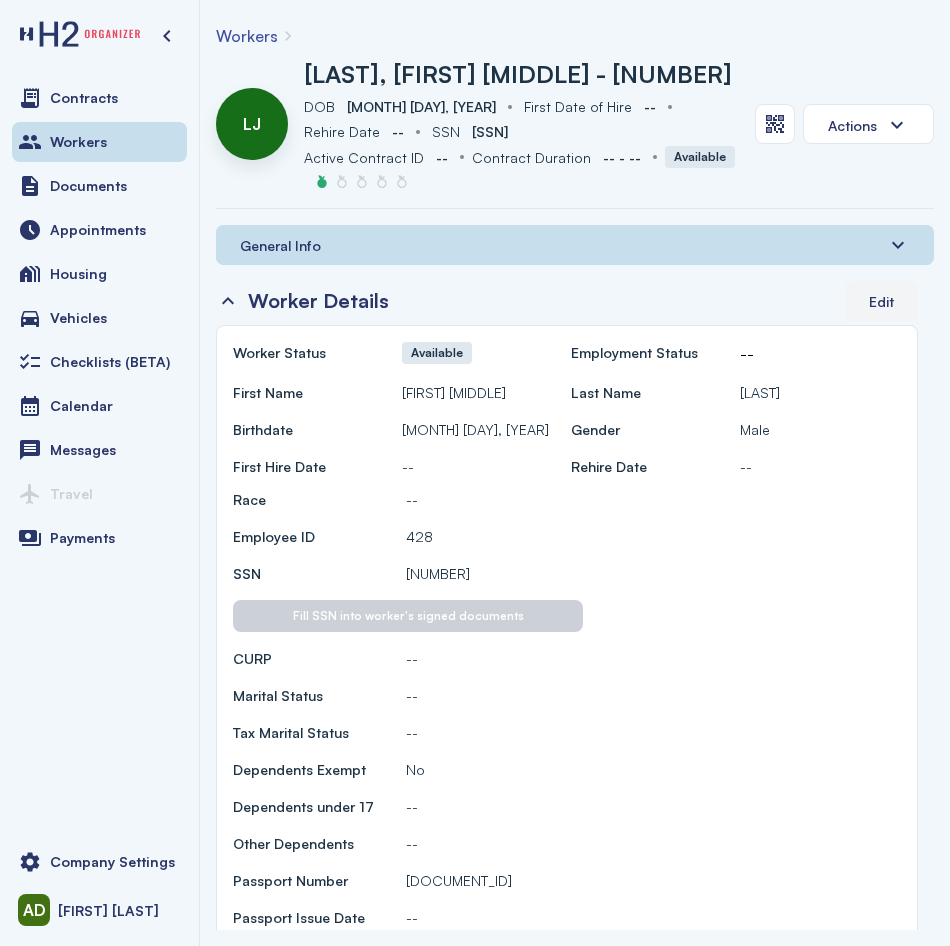 click on "Edit" at bounding box center (881, 301) 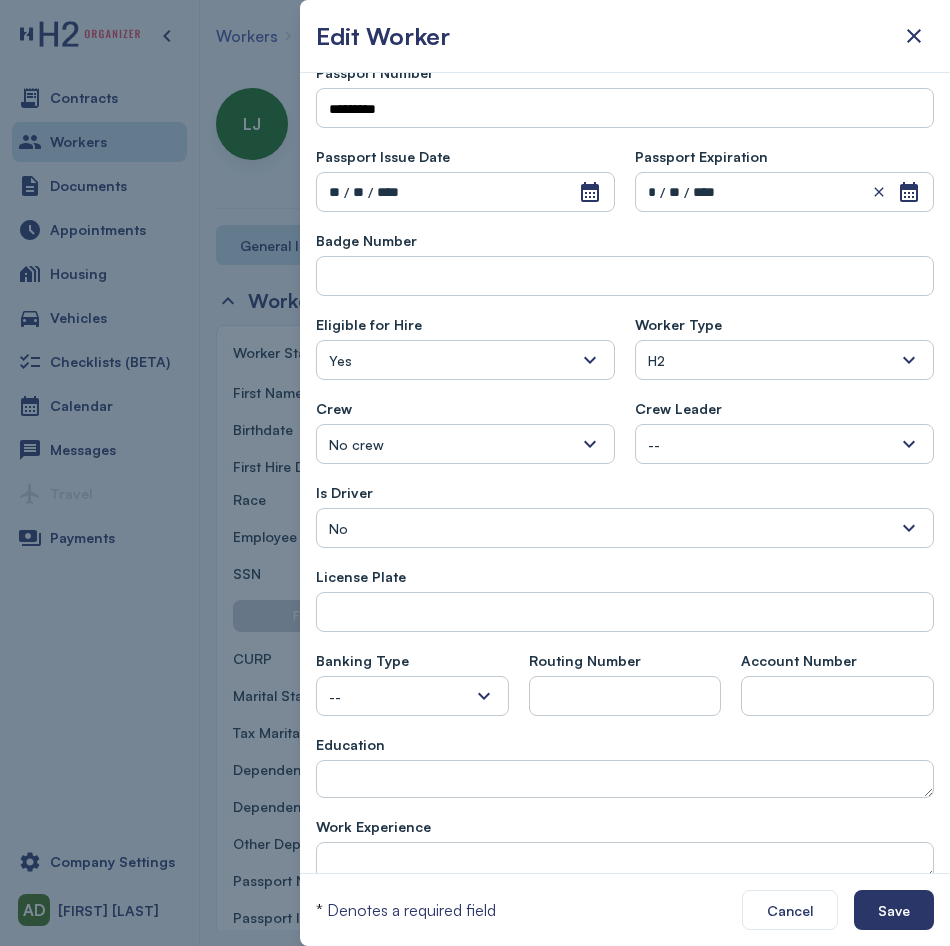scroll, scrollTop: 724, scrollLeft: 0, axis: vertical 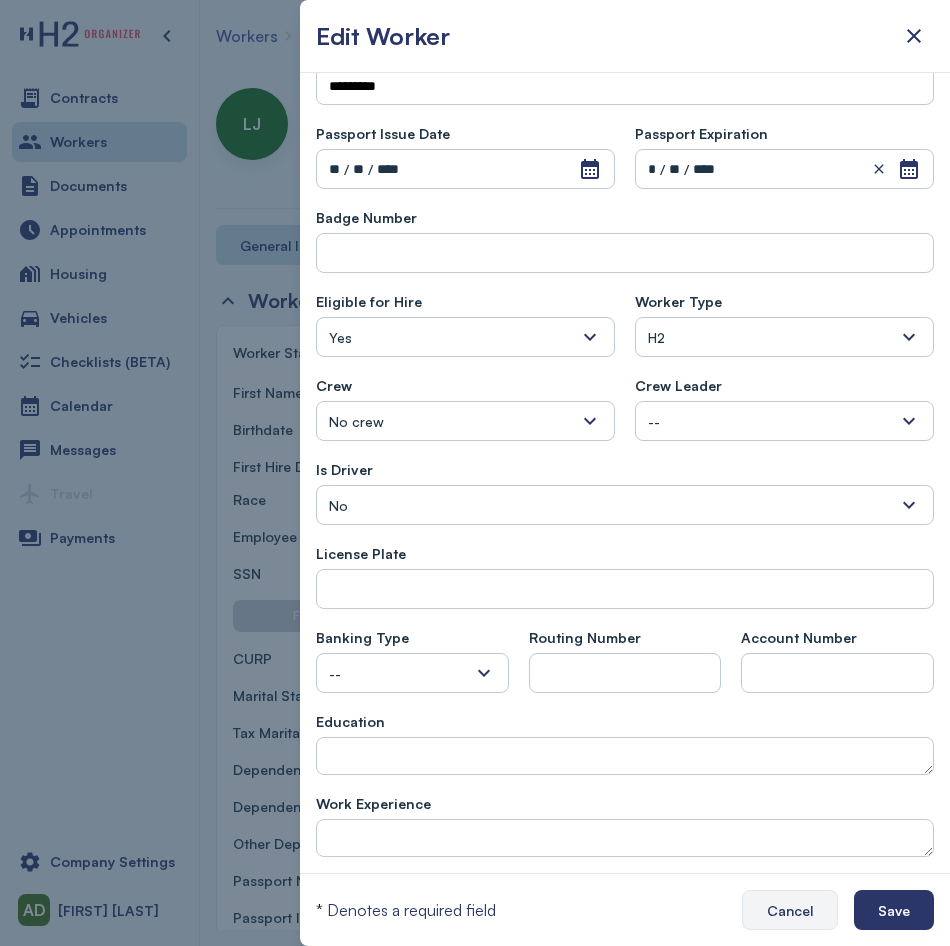 click on "Cancel" at bounding box center [790, 910] 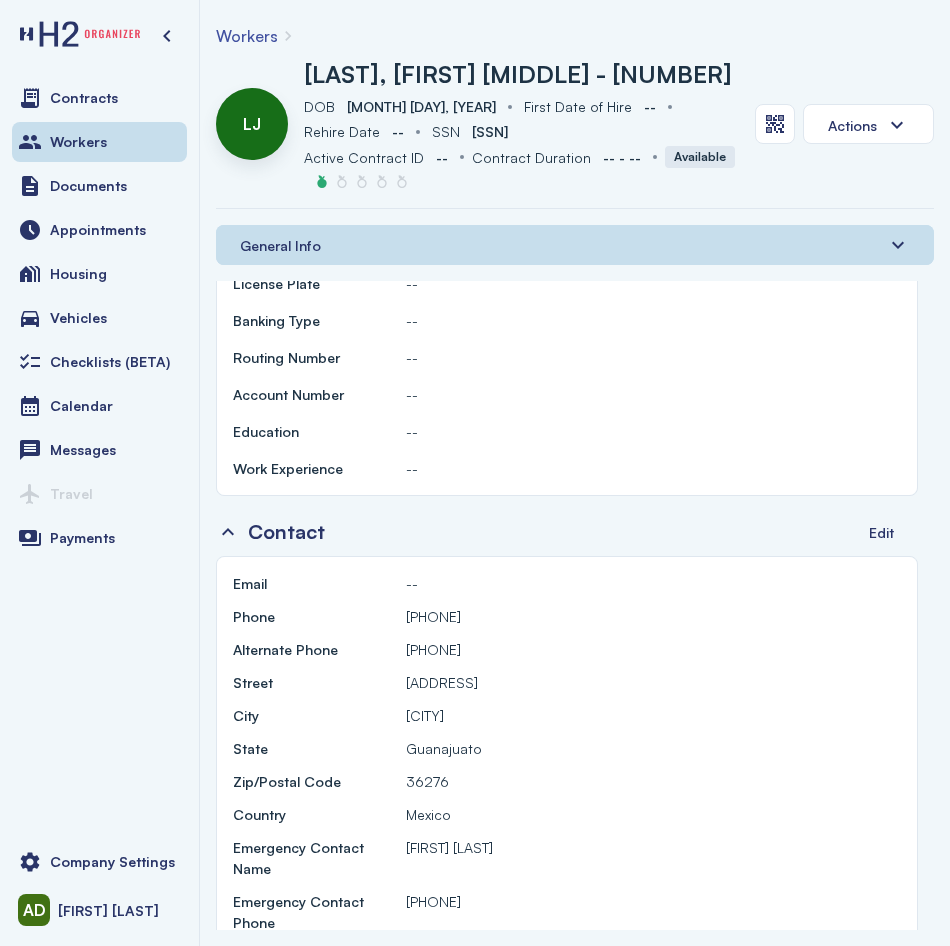 scroll, scrollTop: 1300, scrollLeft: 0, axis: vertical 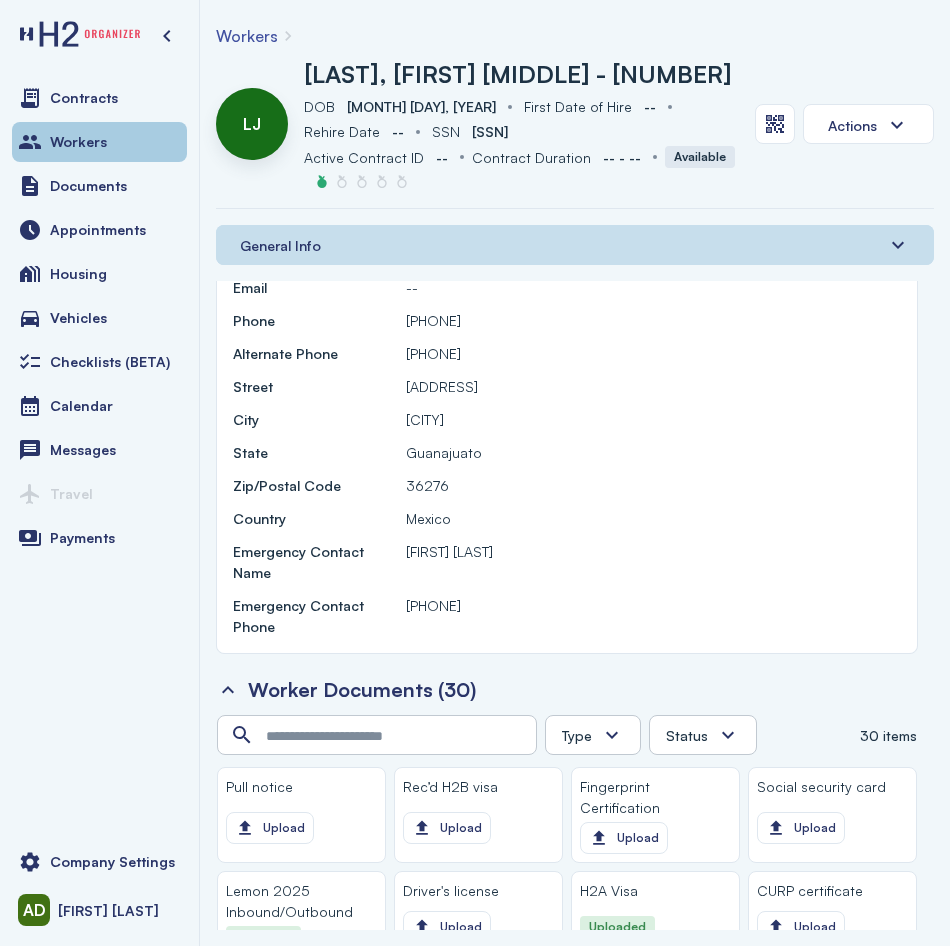click on "Workers" at bounding box center (99, 142) 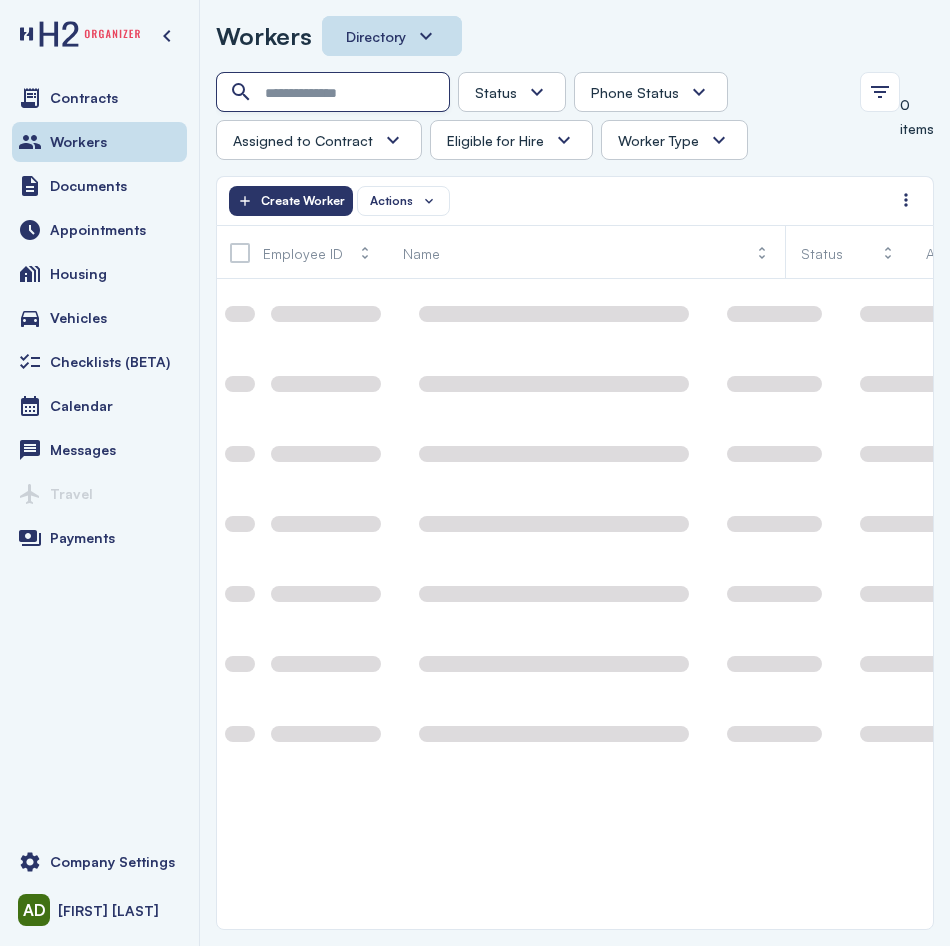 click at bounding box center [335, 93] 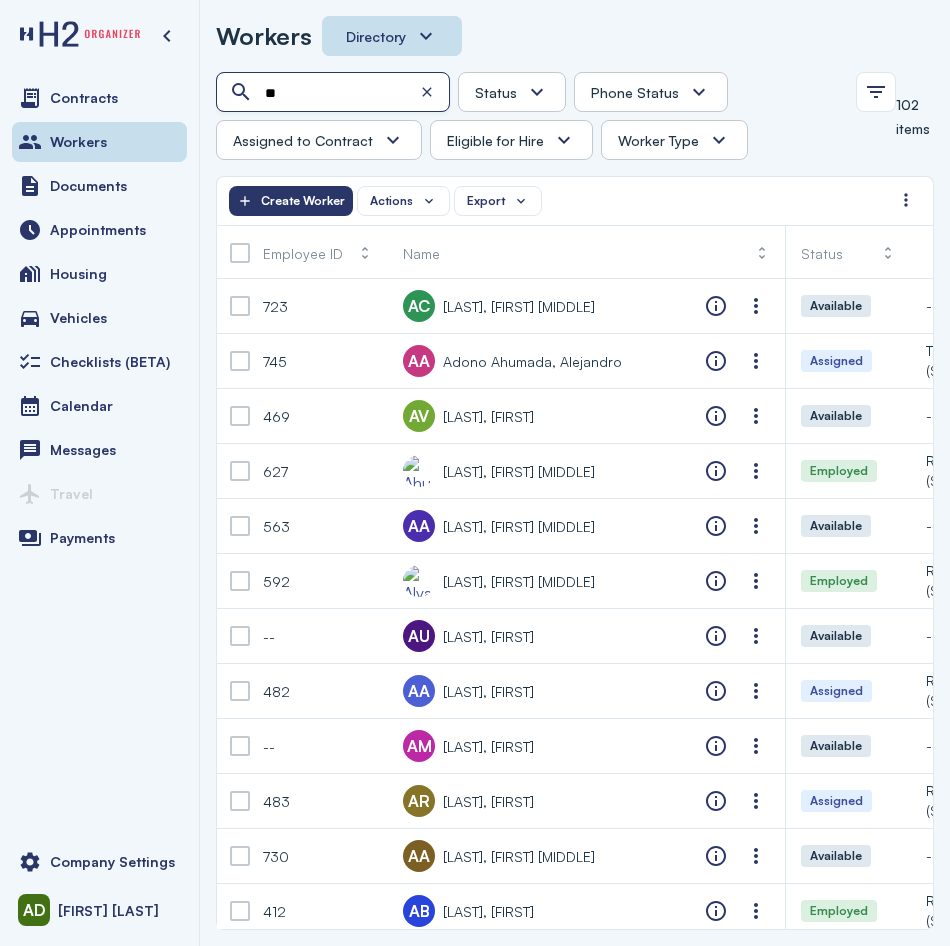 type on "*" 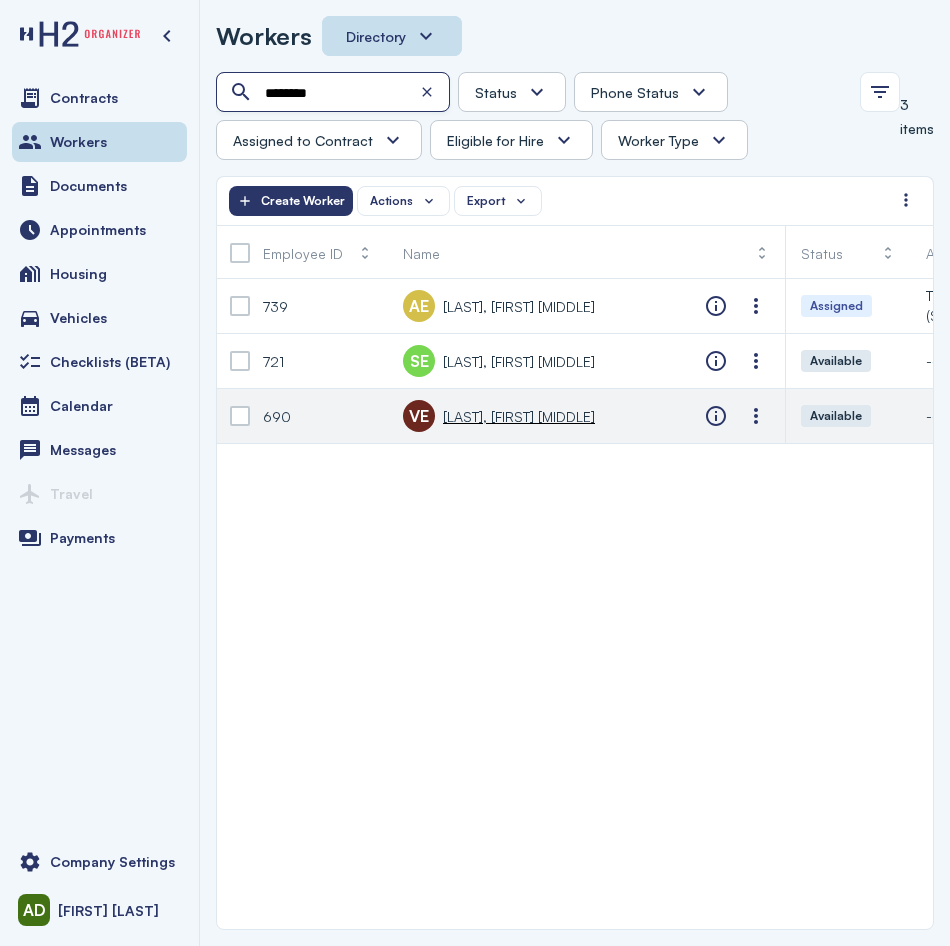 type on "********" 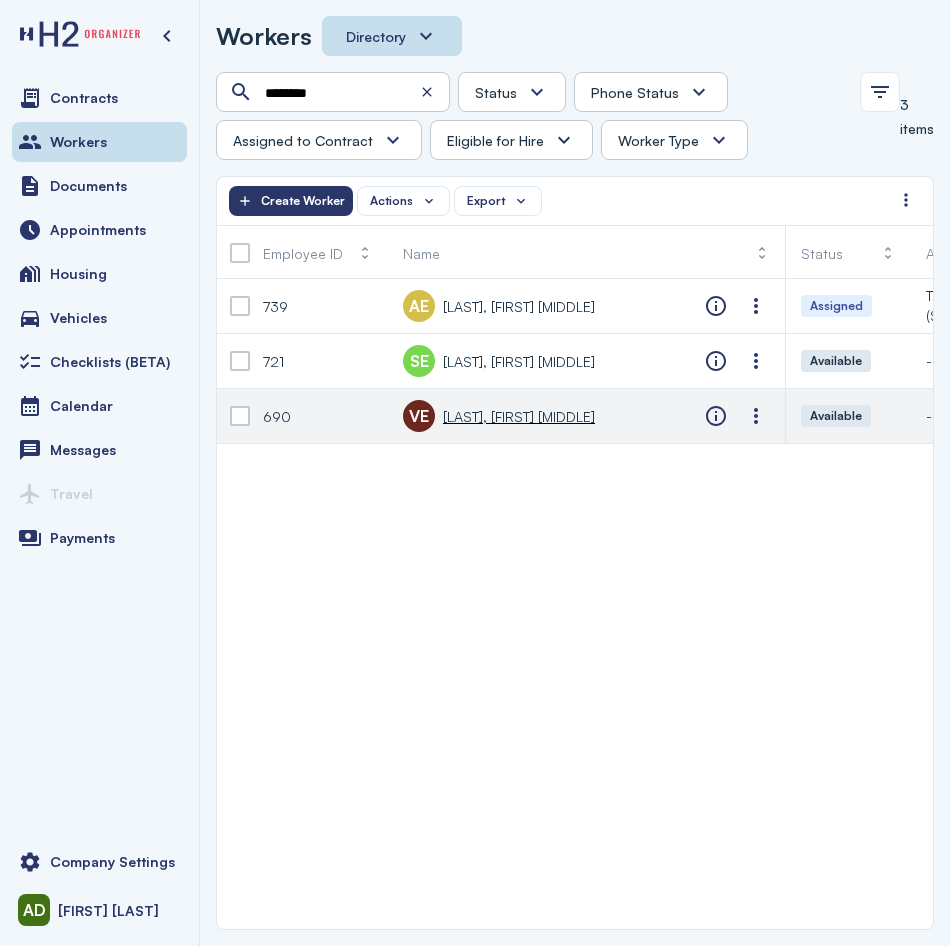 click on "VE       [LAST], [FIRST]" 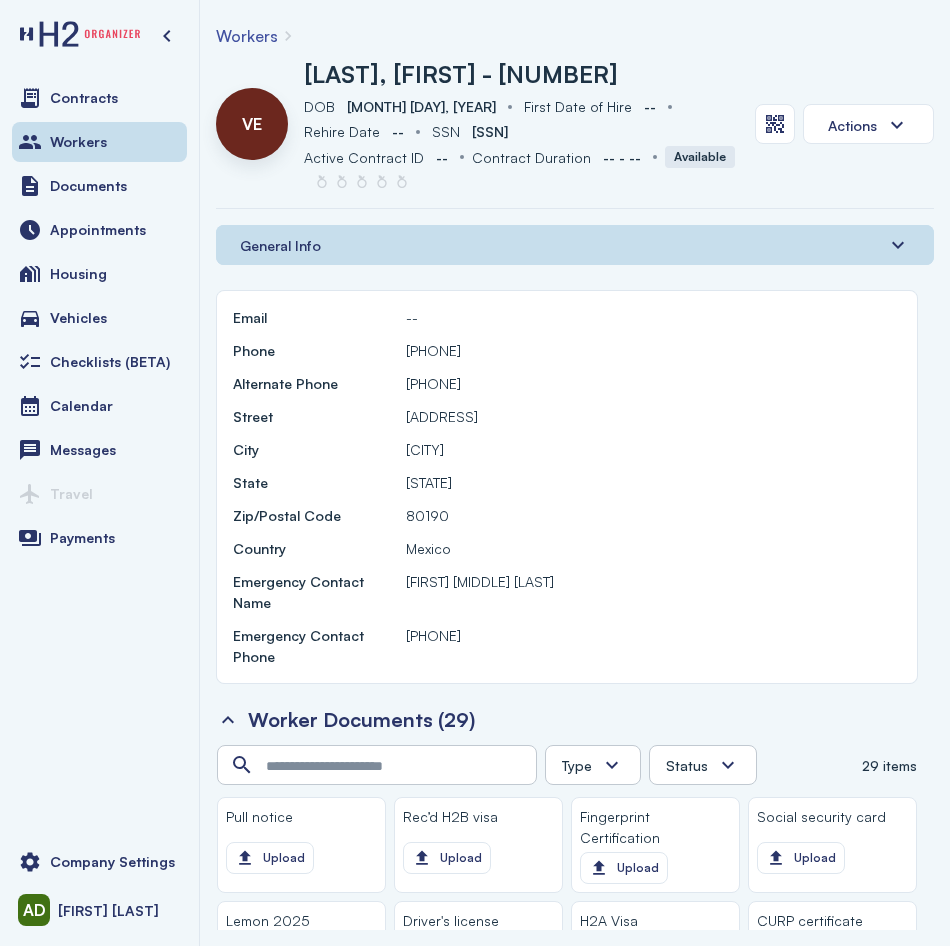 scroll, scrollTop: 1300, scrollLeft: 0, axis: vertical 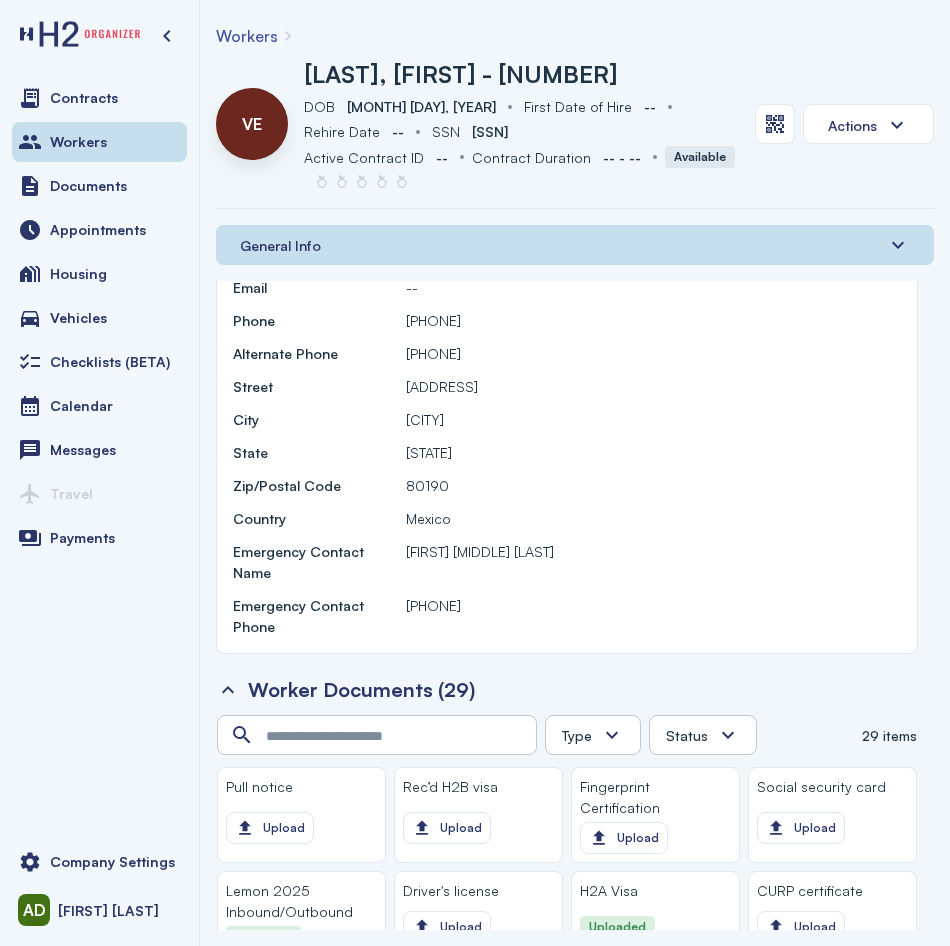 click on "Contracts         Workers         Documents         Appointments         Housing         Vehicles         Checklists (BETA)         Calendar         Messages         Travel         Payments             Company Settings       AD   [FIRST] [LAST]" at bounding box center [100, 473] 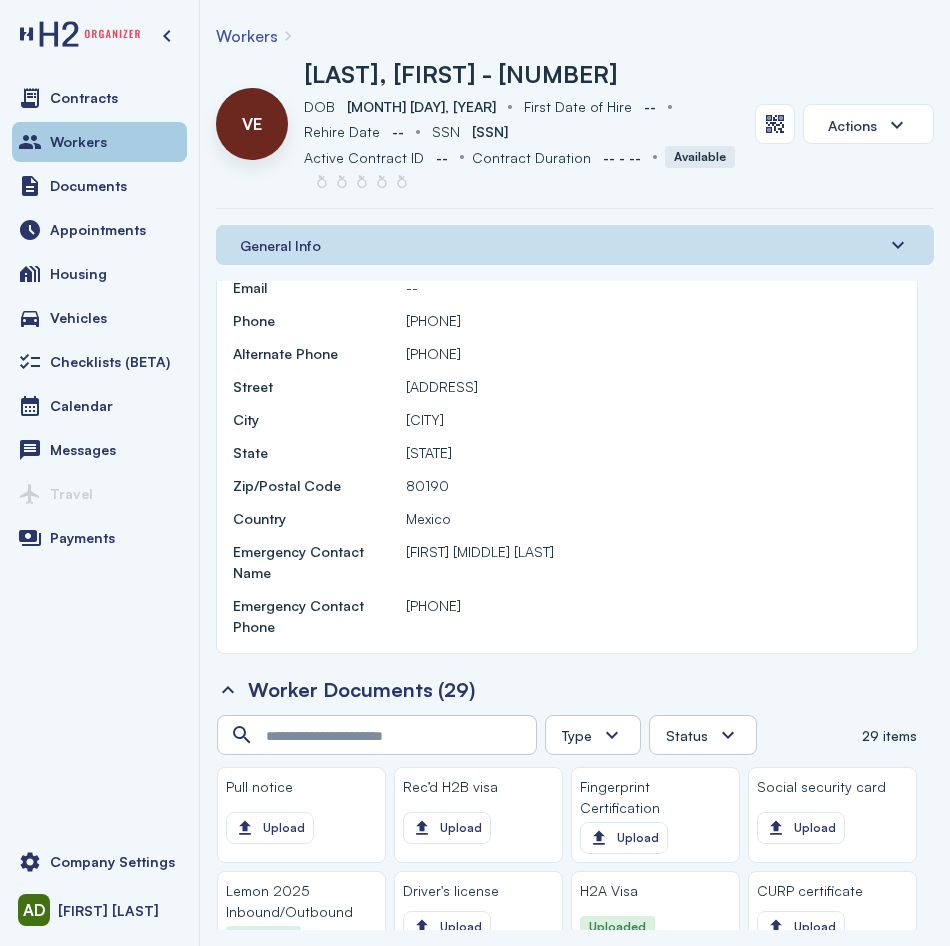 click on "Workers" at bounding box center (99, 142) 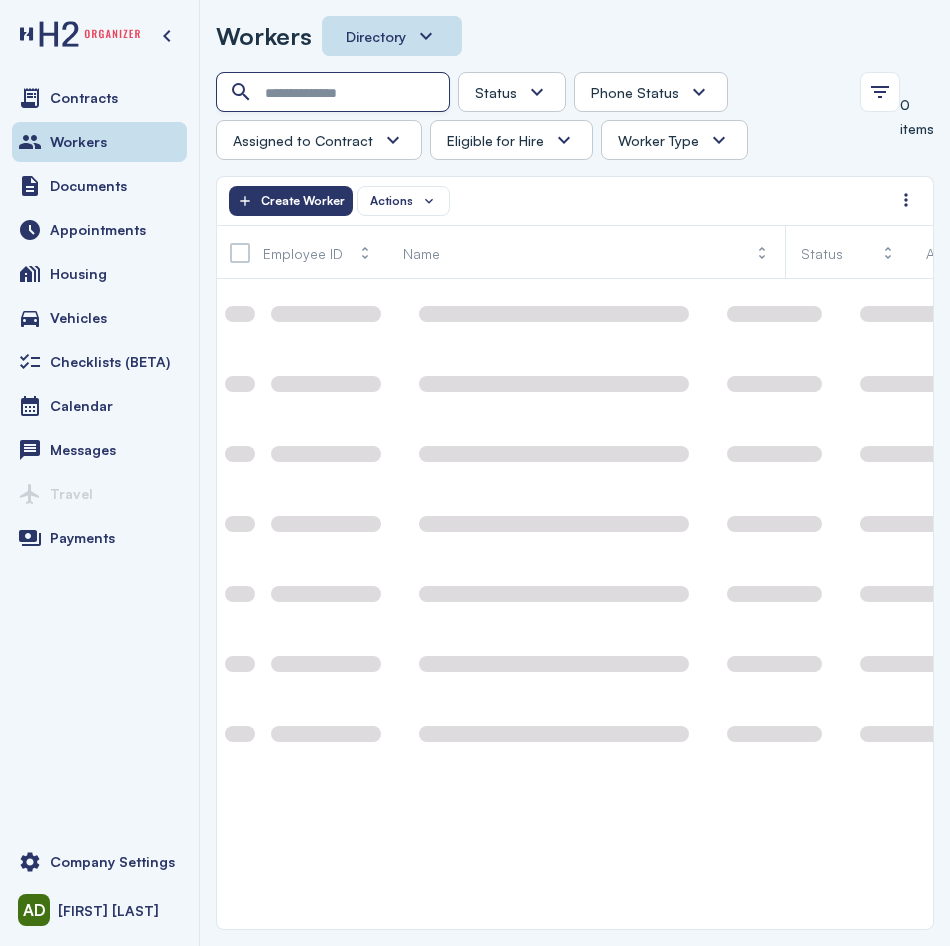 click at bounding box center (335, 93) 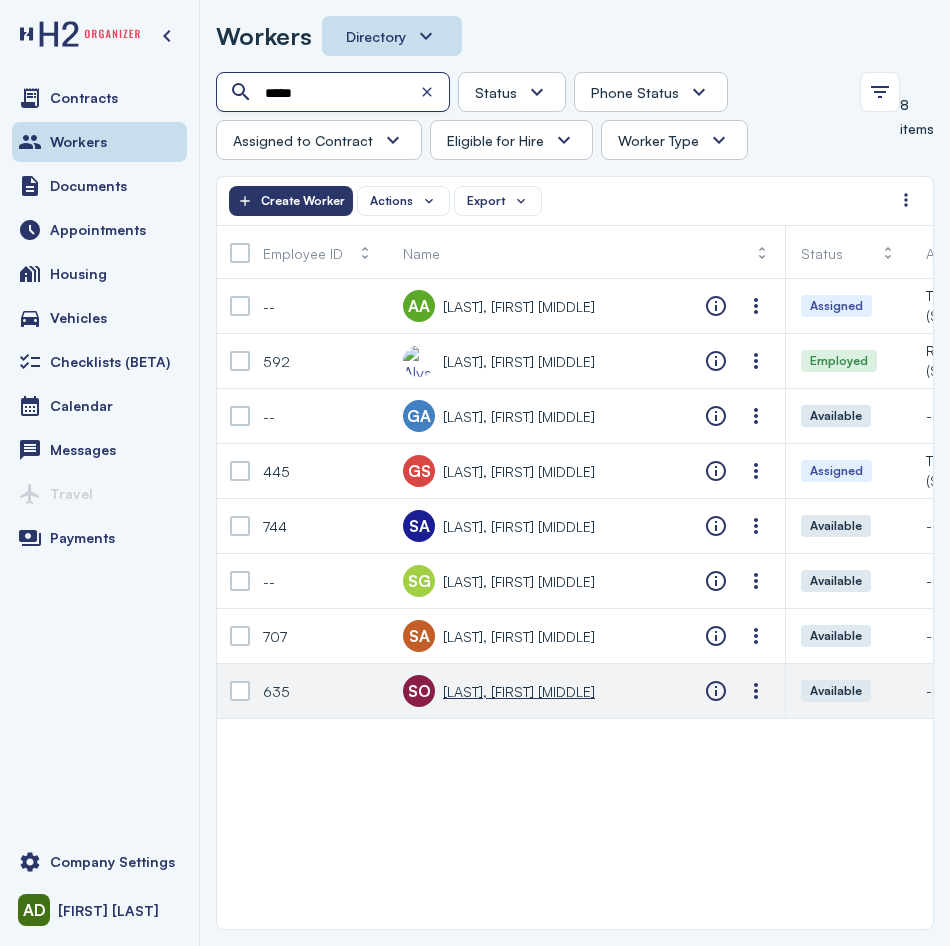 type on "*****" 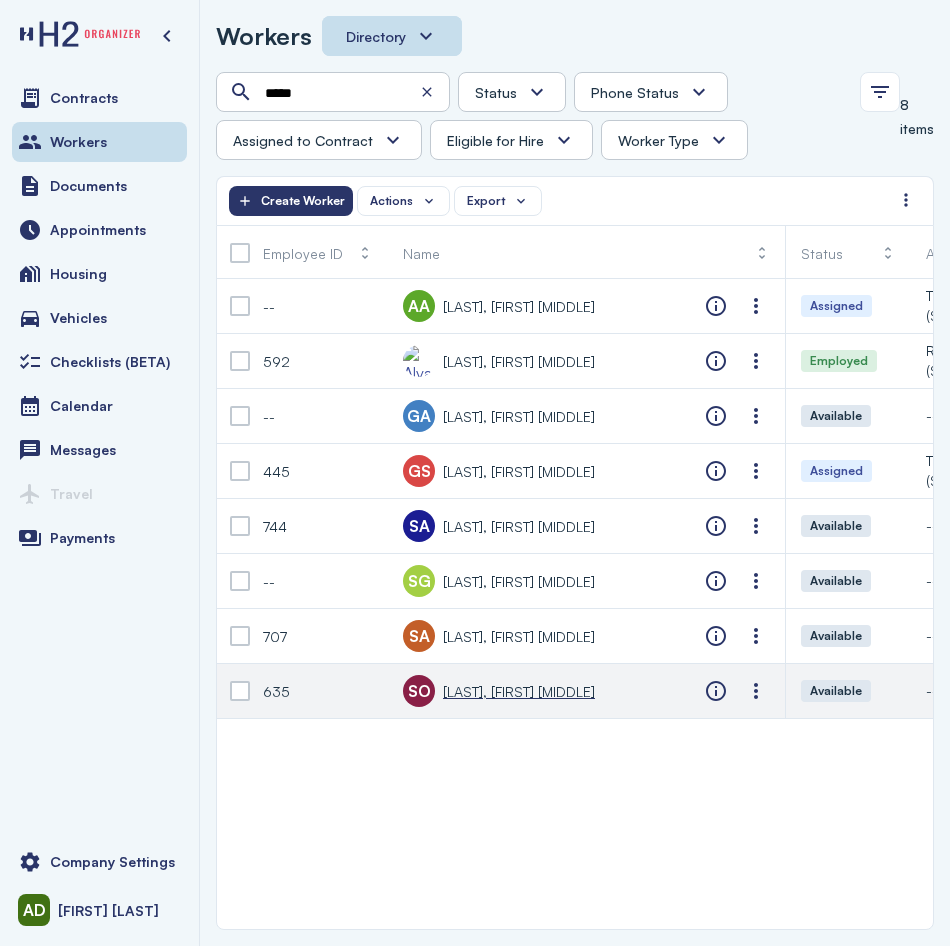 click on "[LAST], [FIRST] [MIDDLE]" at bounding box center [519, 691] 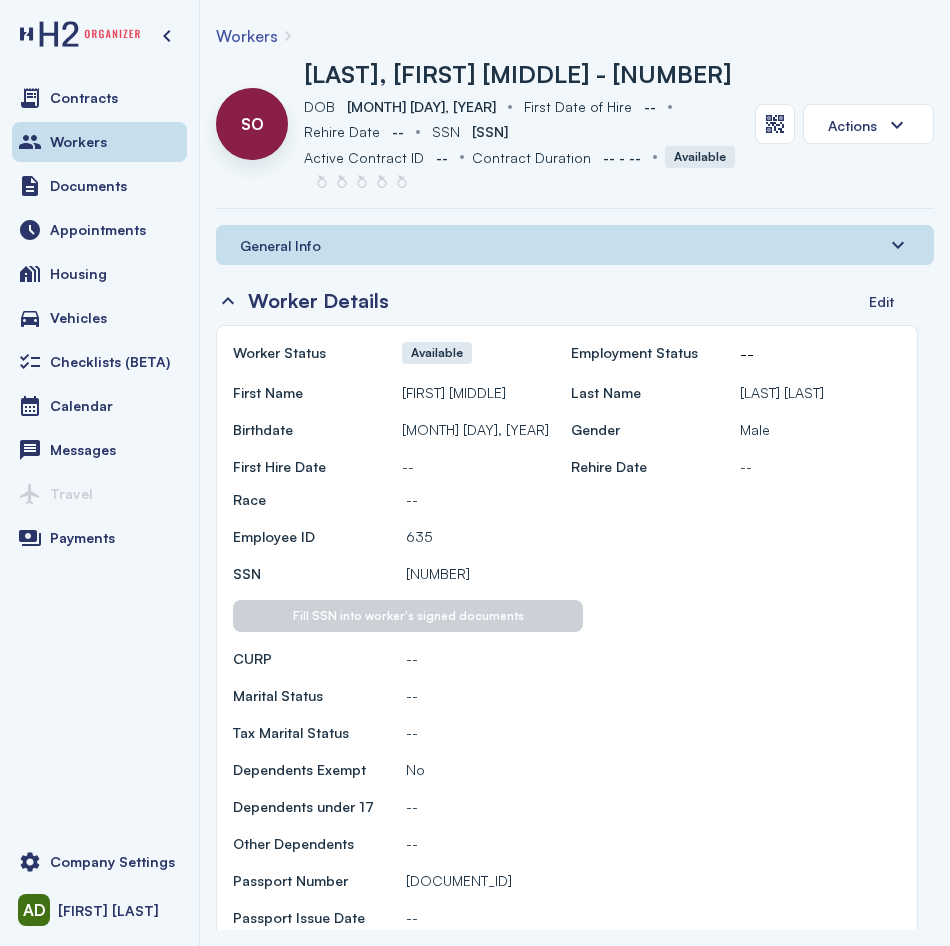 click on "General Info" at bounding box center [575, 245] 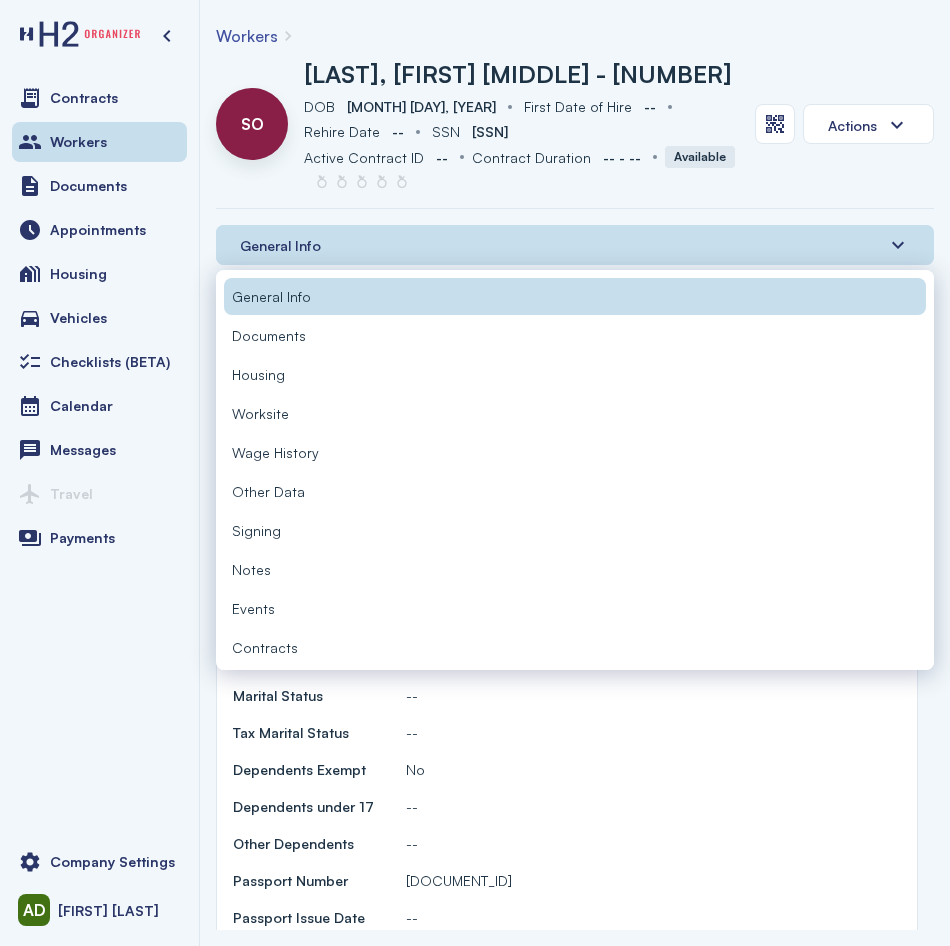 click on "Documents" at bounding box center [269, 335] 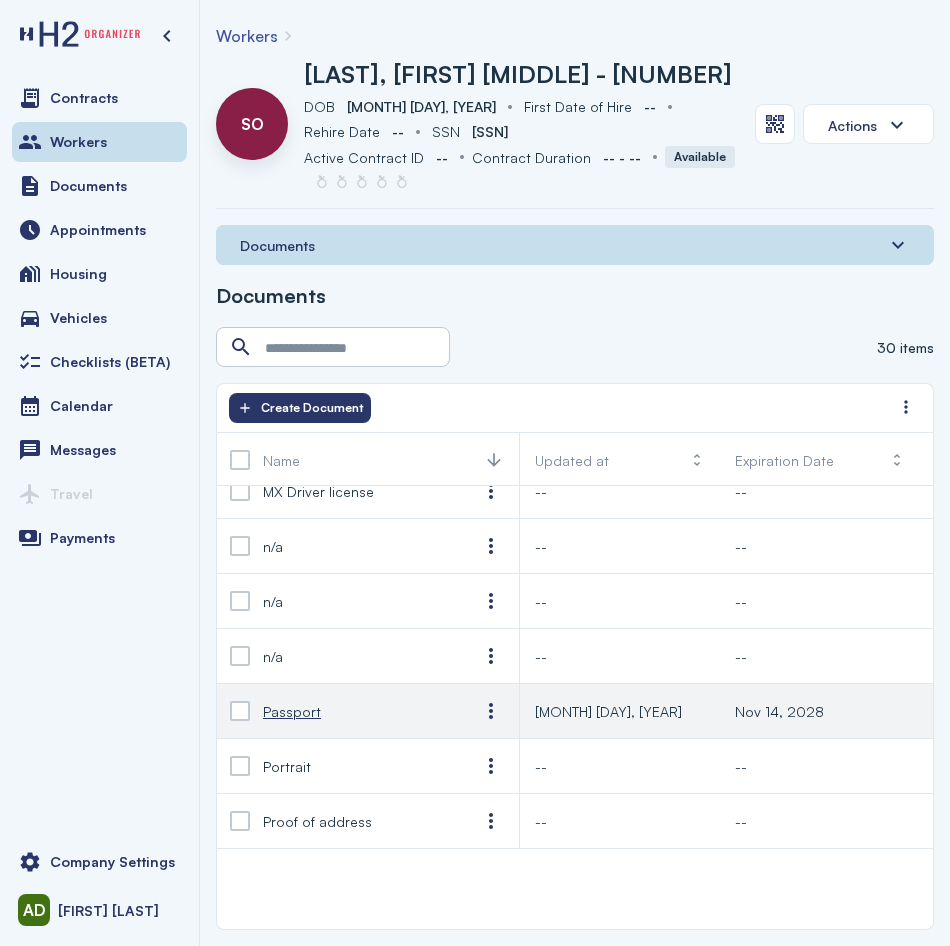 scroll, scrollTop: 1000, scrollLeft: 0, axis: vertical 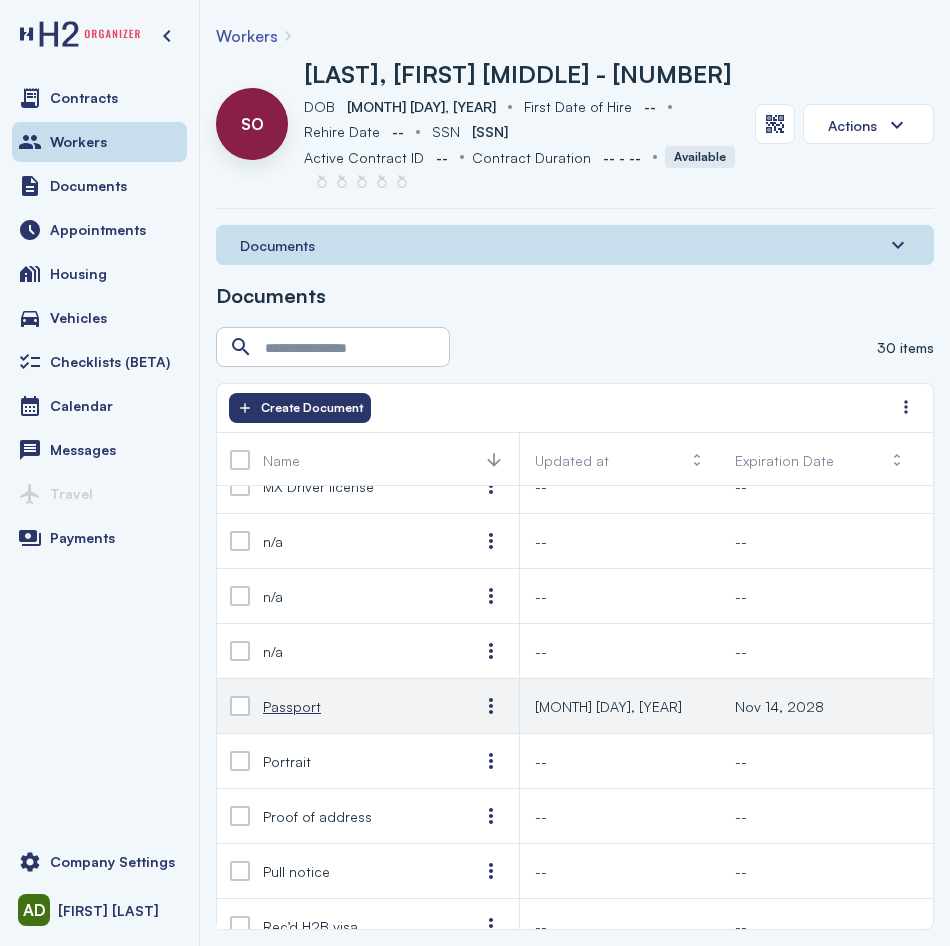 click on "Passport" at bounding box center (355, 706) 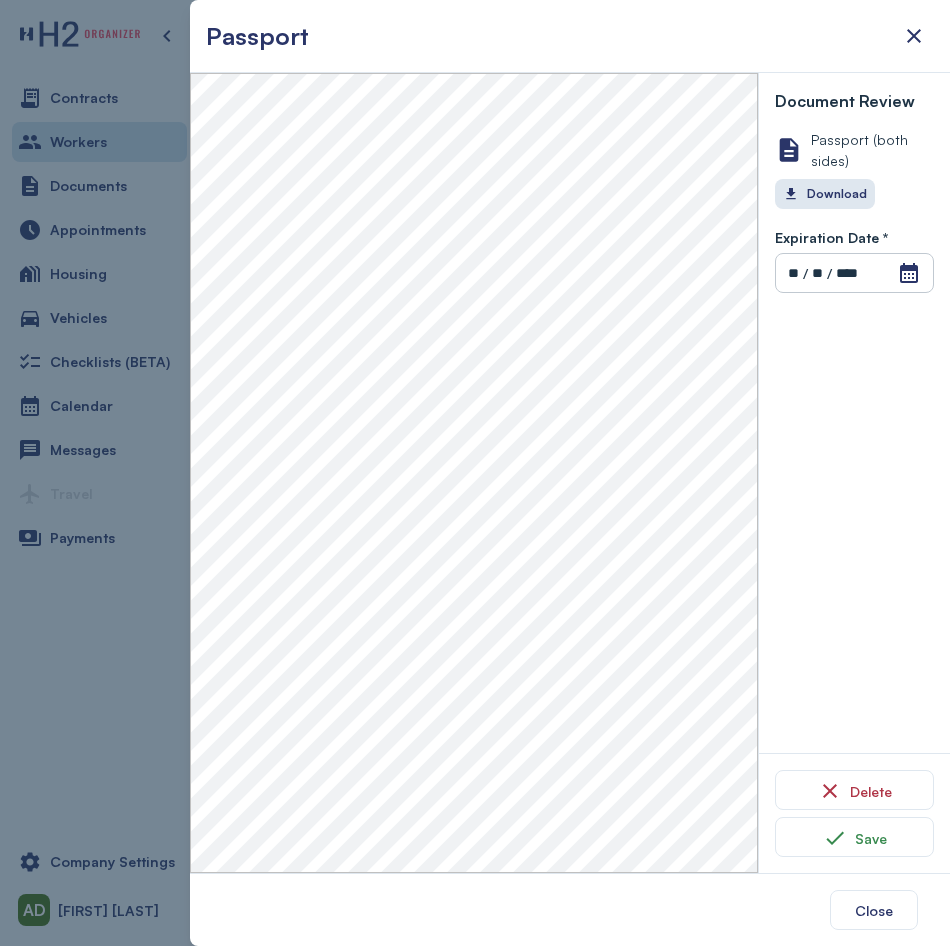 drag, startPoint x: 102, startPoint y: 710, endPoint x: 112, endPoint y: 677, distance: 34.48188 